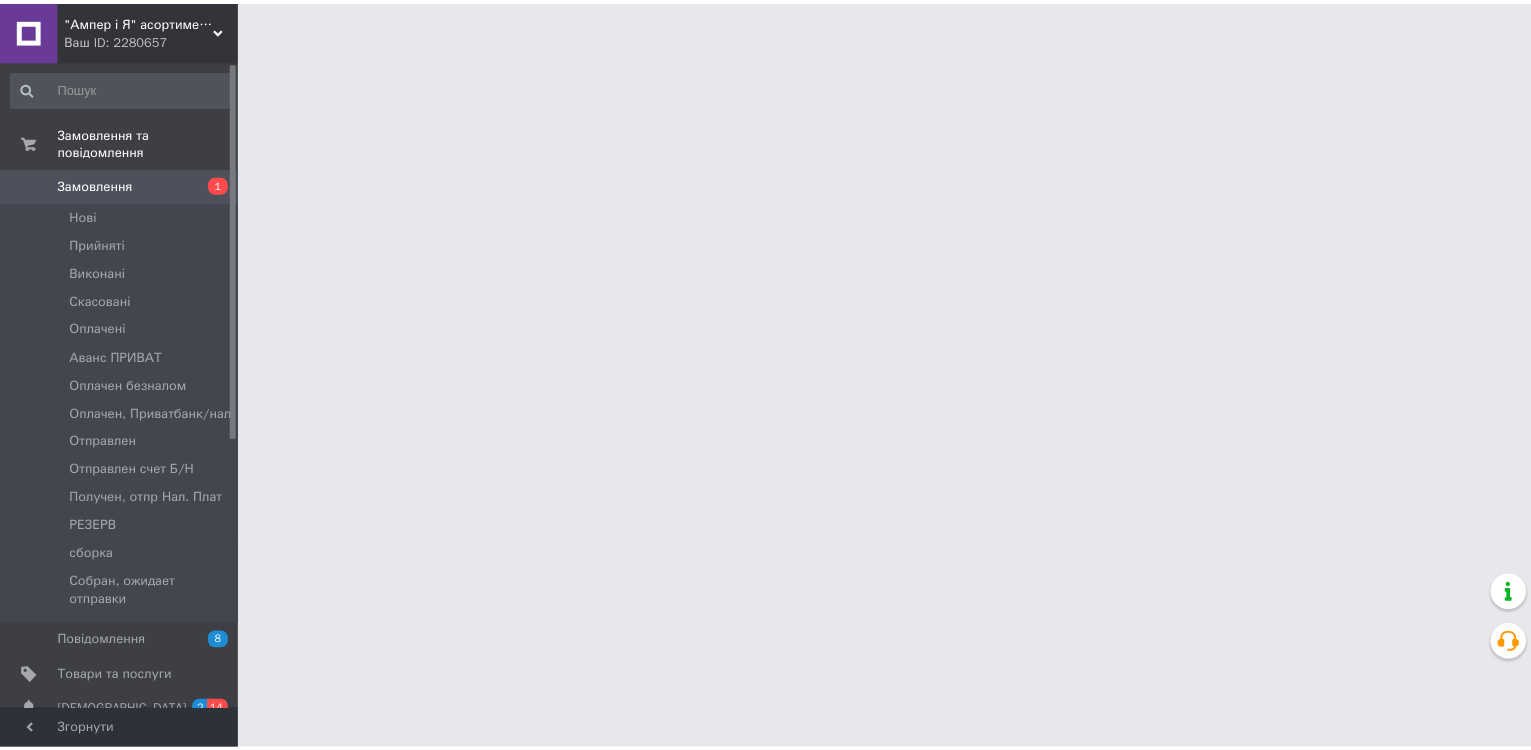 scroll, scrollTop: 0, scrollLeft: 0, axis: both 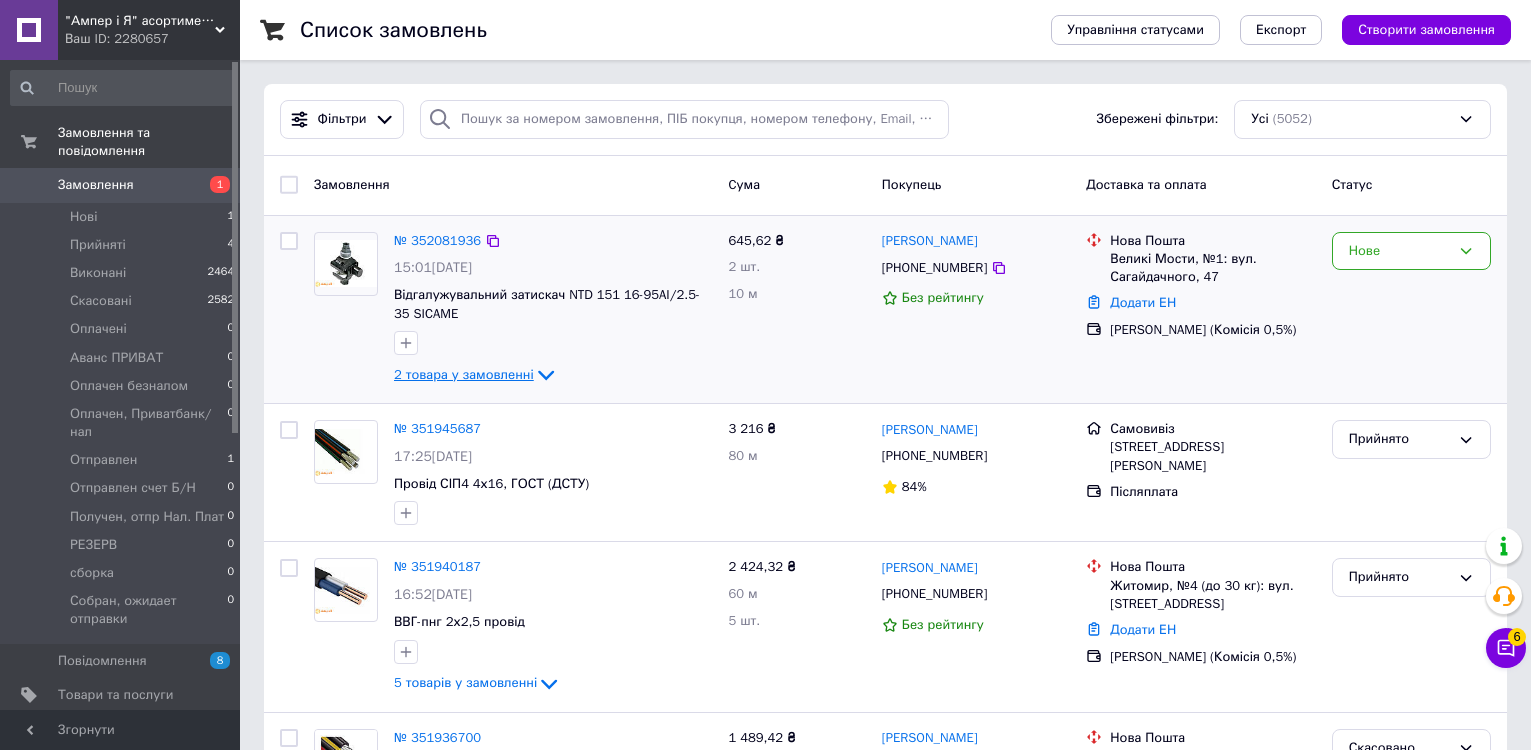 click on "2 товара у замовленні" at bounding box center [464, 374] 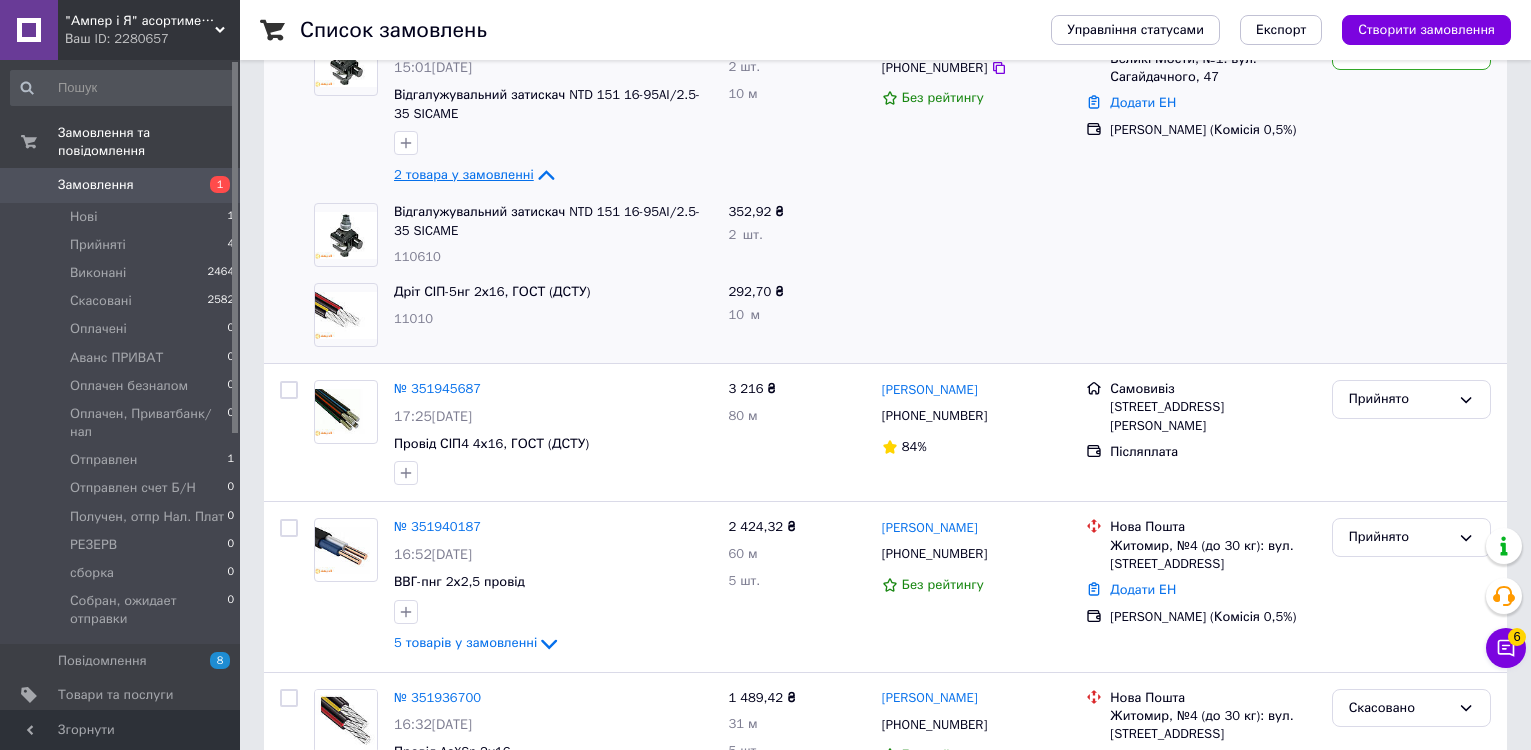scroll, scrollTop: 100, scrollLeft: 0, axis: vertical 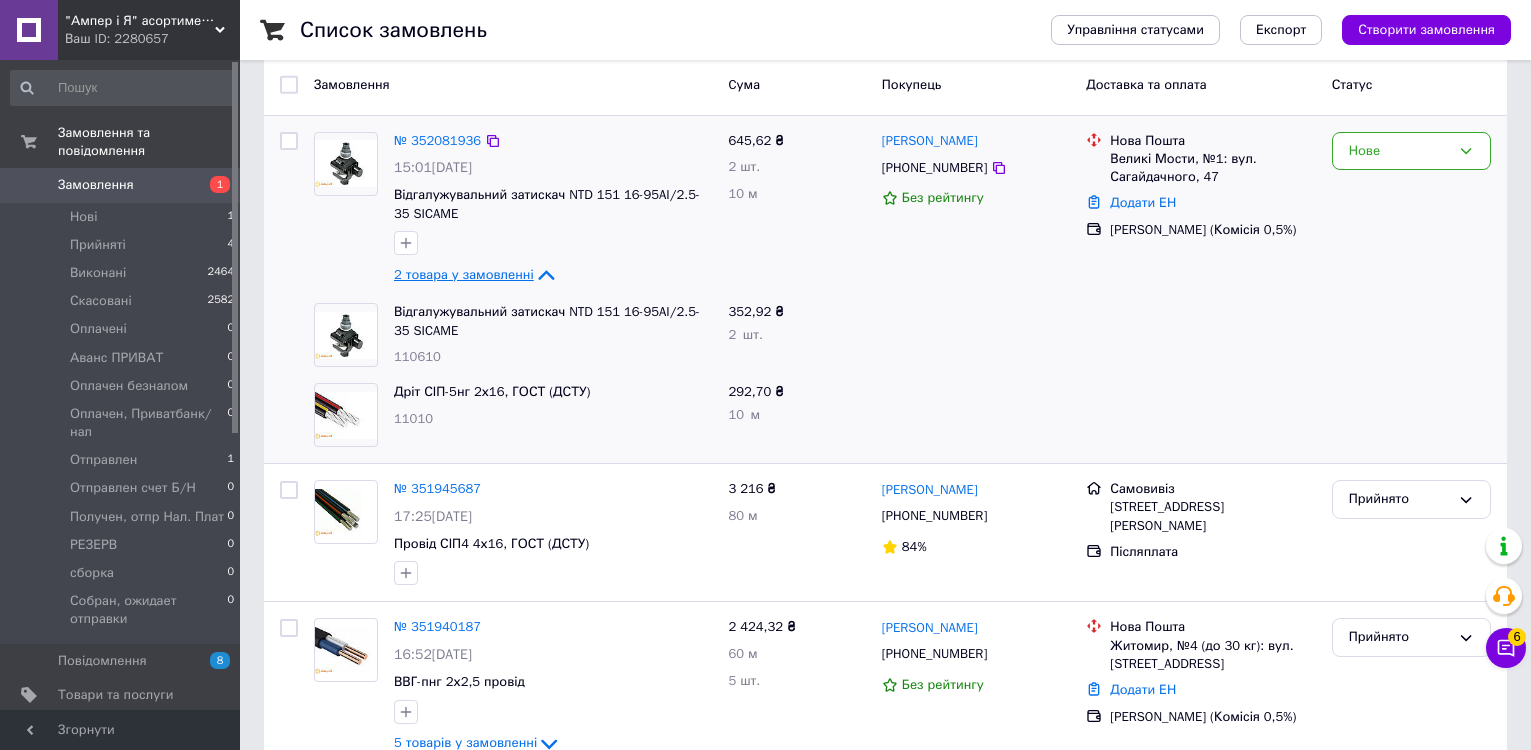 click on "2 товара у замовленні" at bounding box center [464, 274] 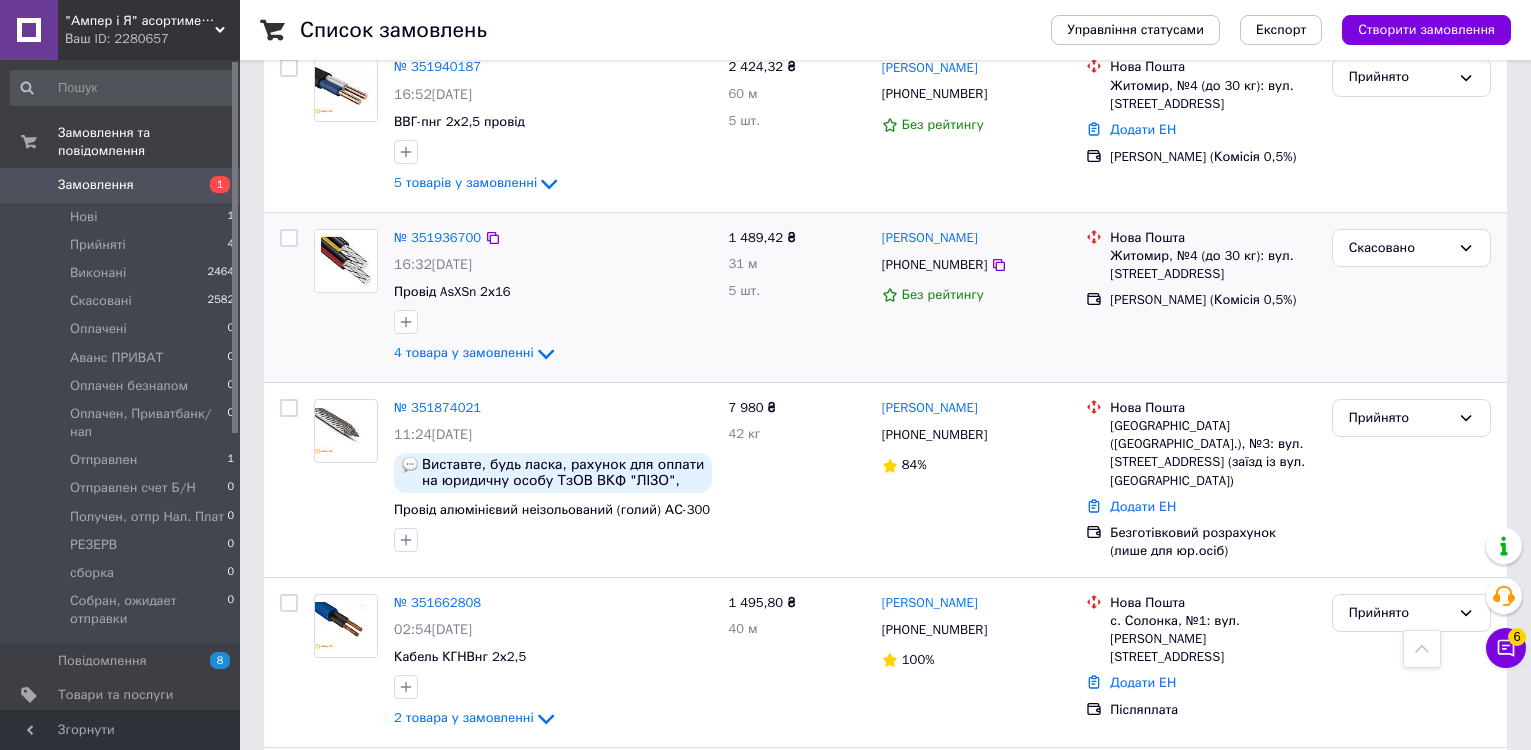scroll, scrollTop: 0, scrollLeft: 0, axis: both 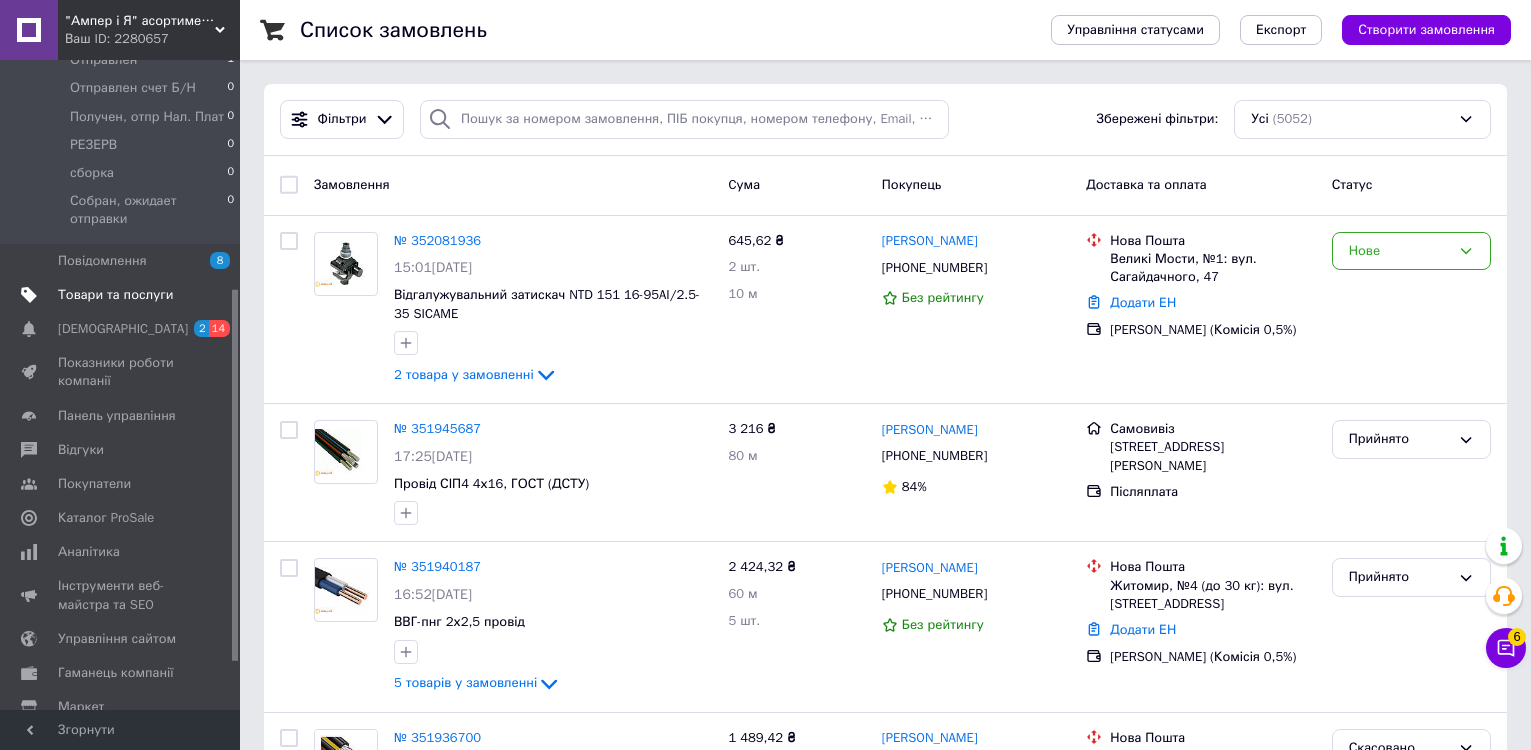click on "Товари та послуги" at bounding box center [115, 295] 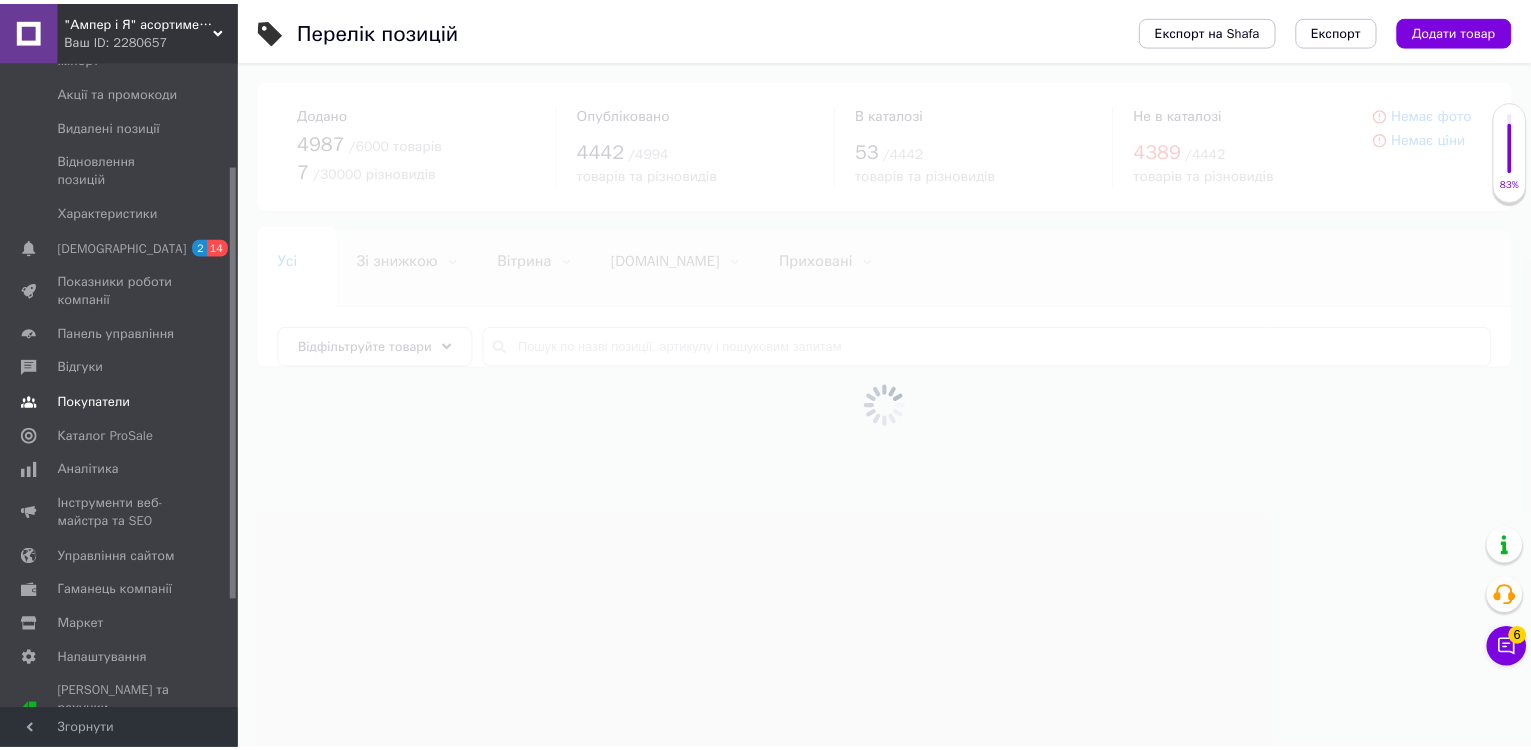 scroll, scrollTop: 0, scrollLeft: 0, axis: both 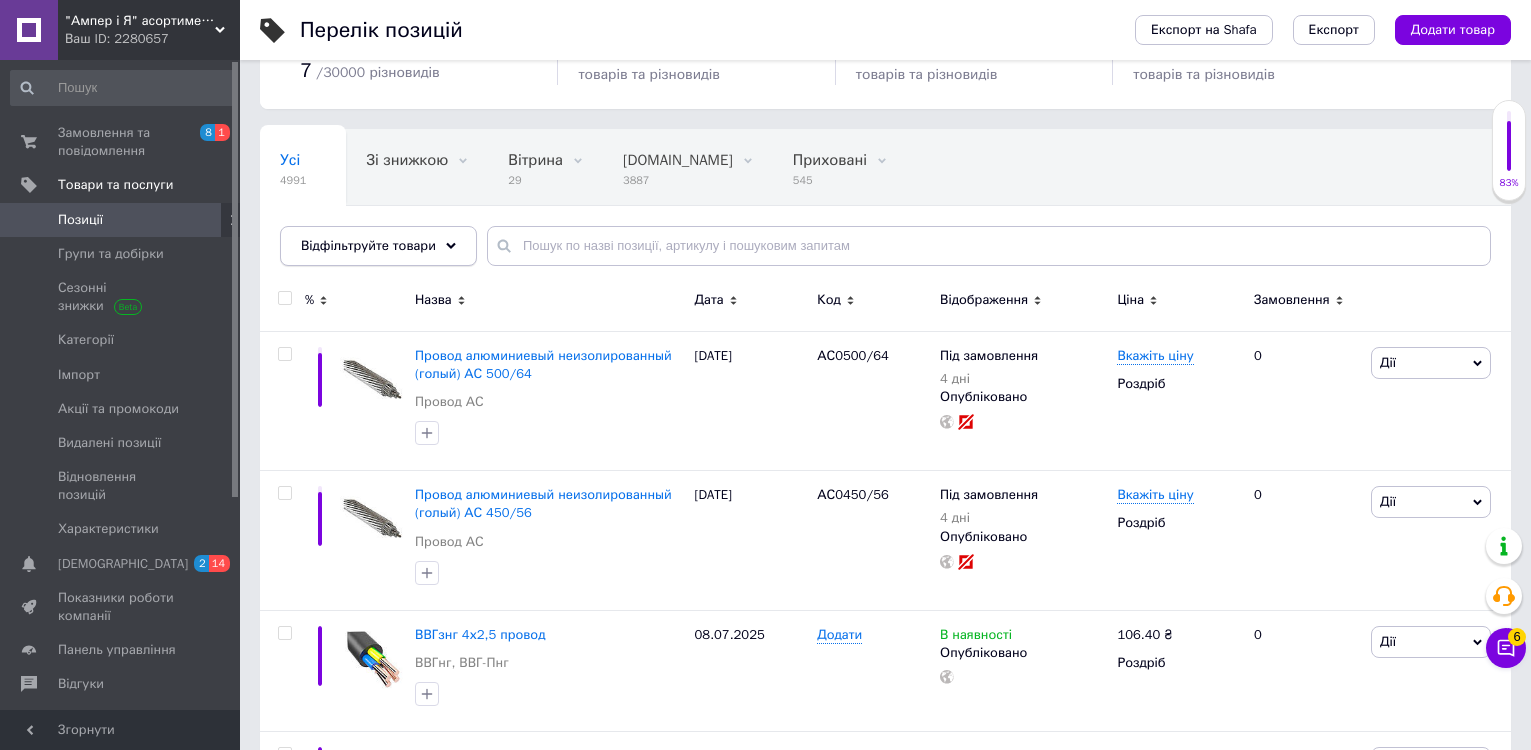 click 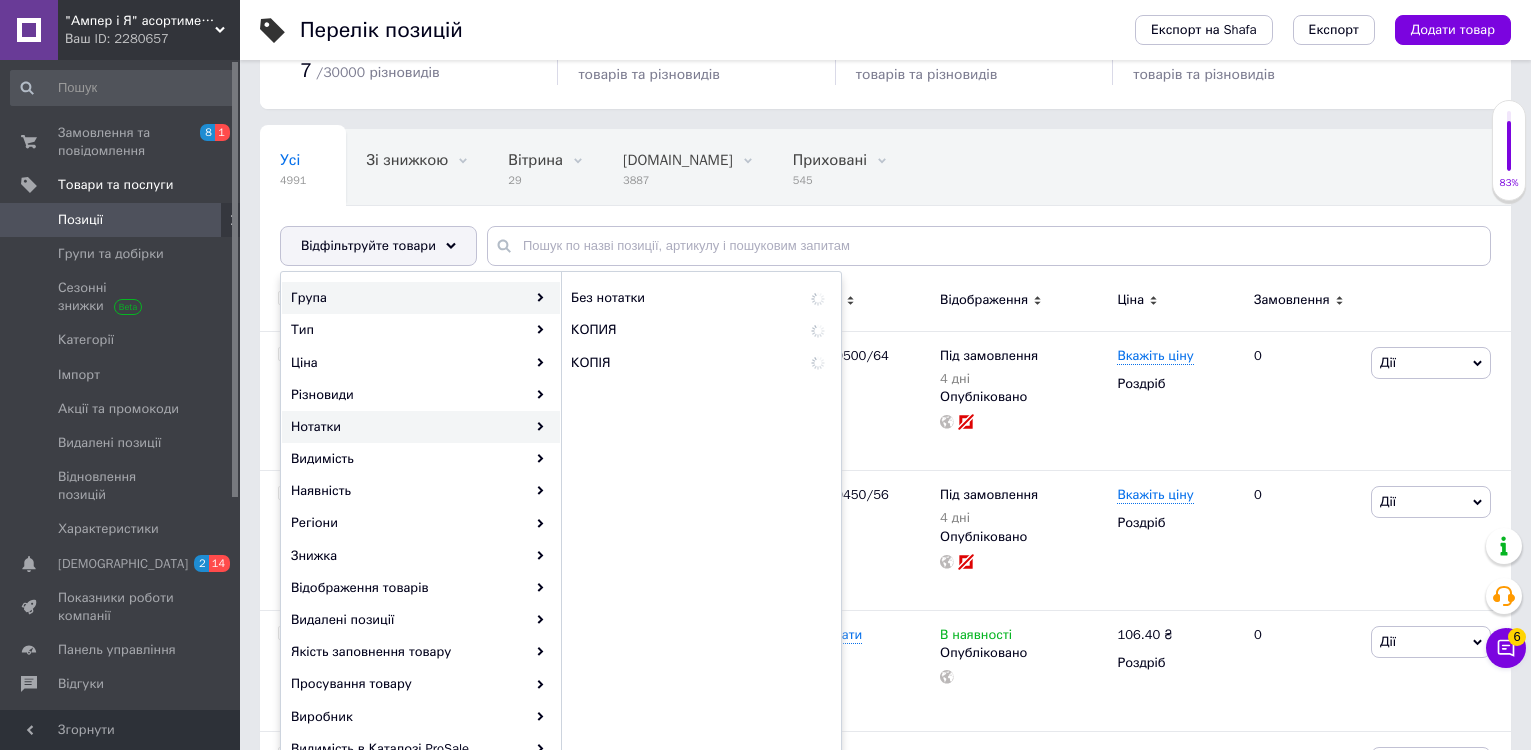 click on "Група" at bounding box center (421, 298) 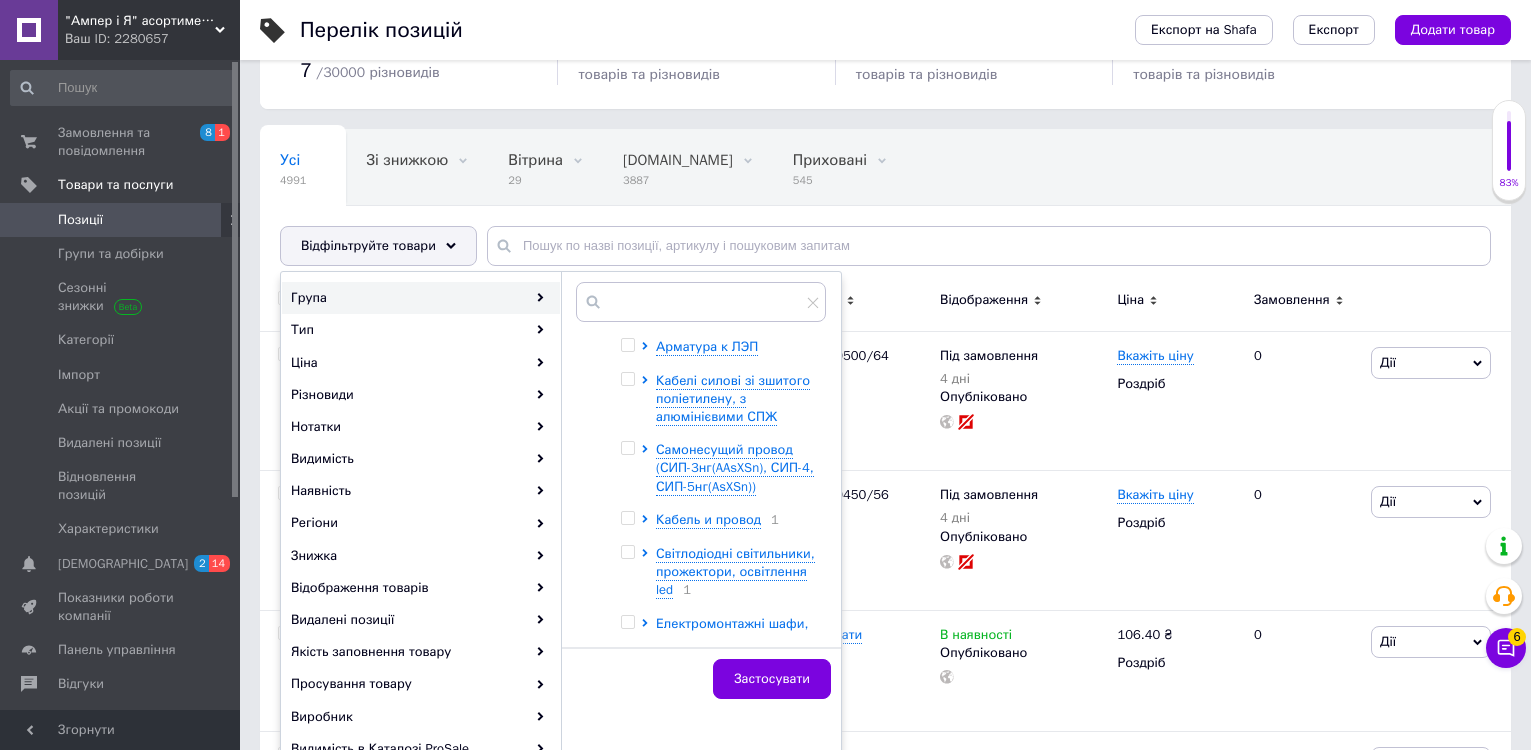 scroll, scrollTop: 368, scrollLeft: 0, axis: vertical 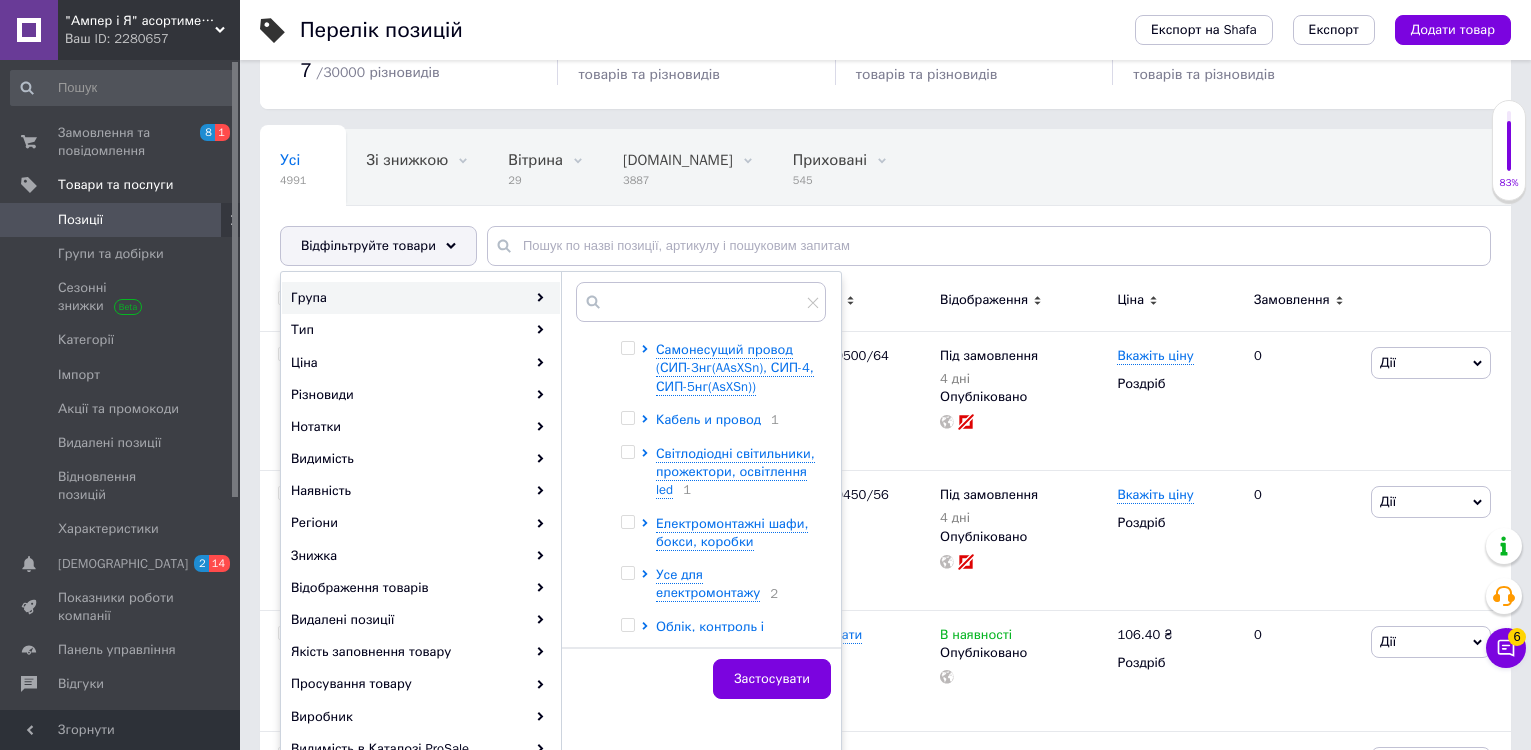 click 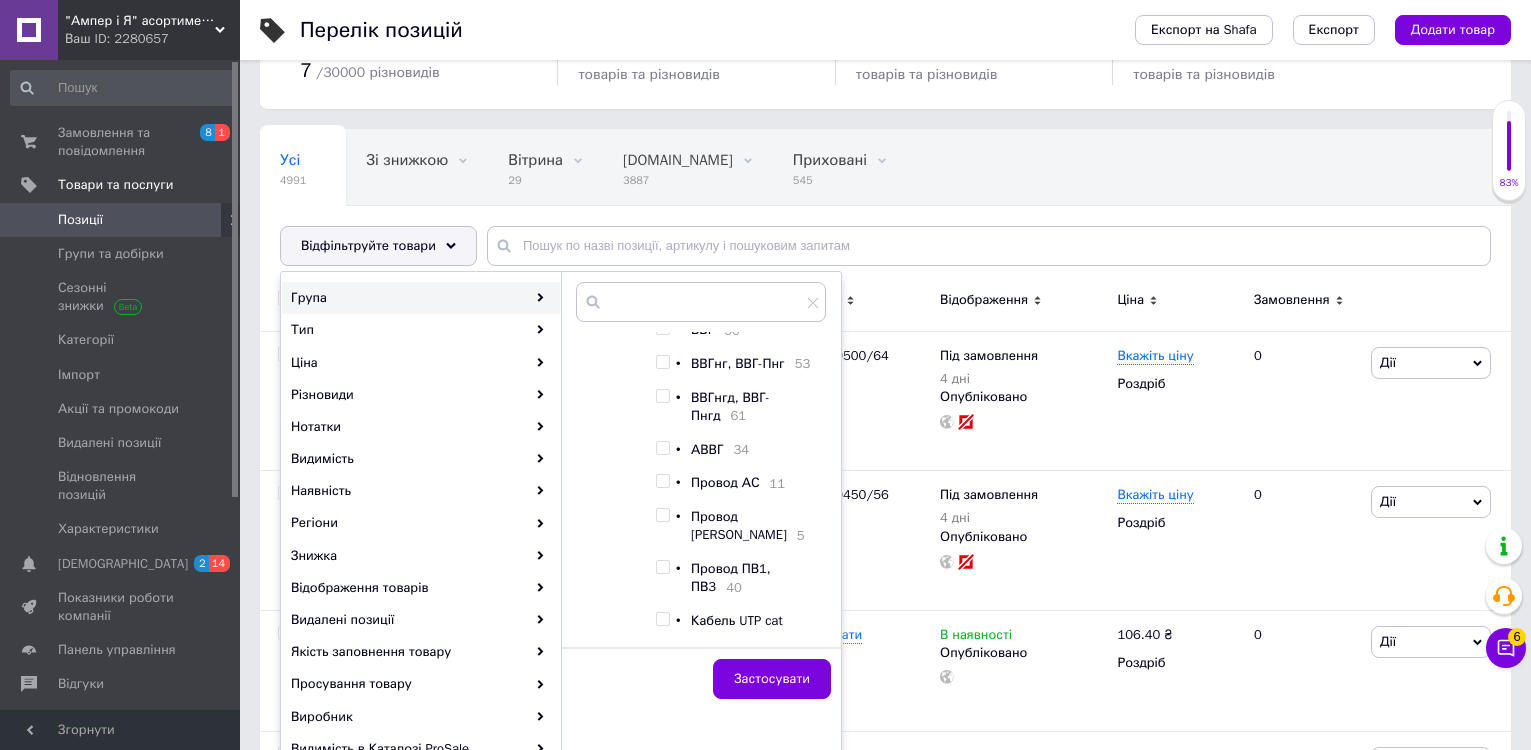 scroll, scrollTop: 568, scrollLeft: 0, axis: vertical 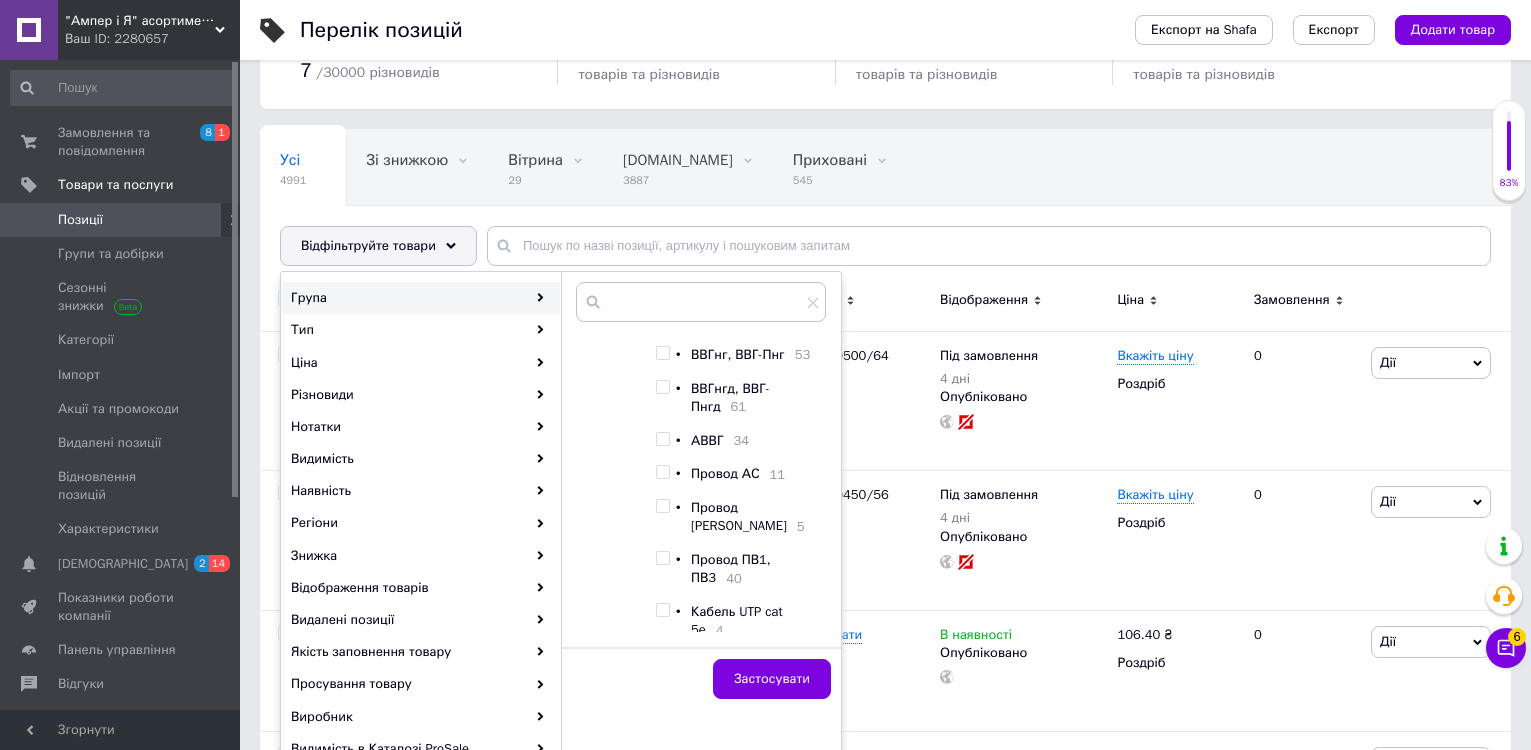 click at bounding box center [662, 472] 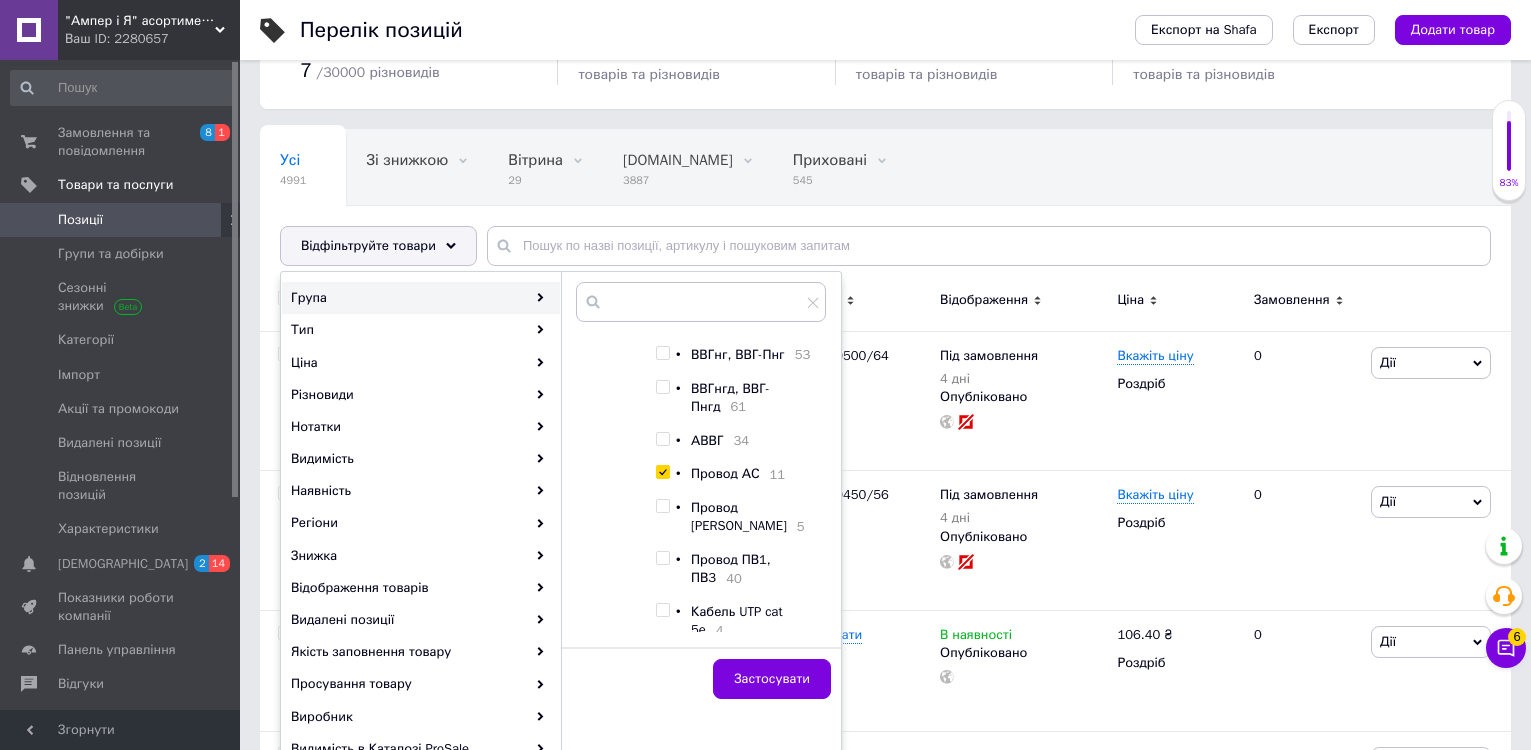 checkbox on "true" 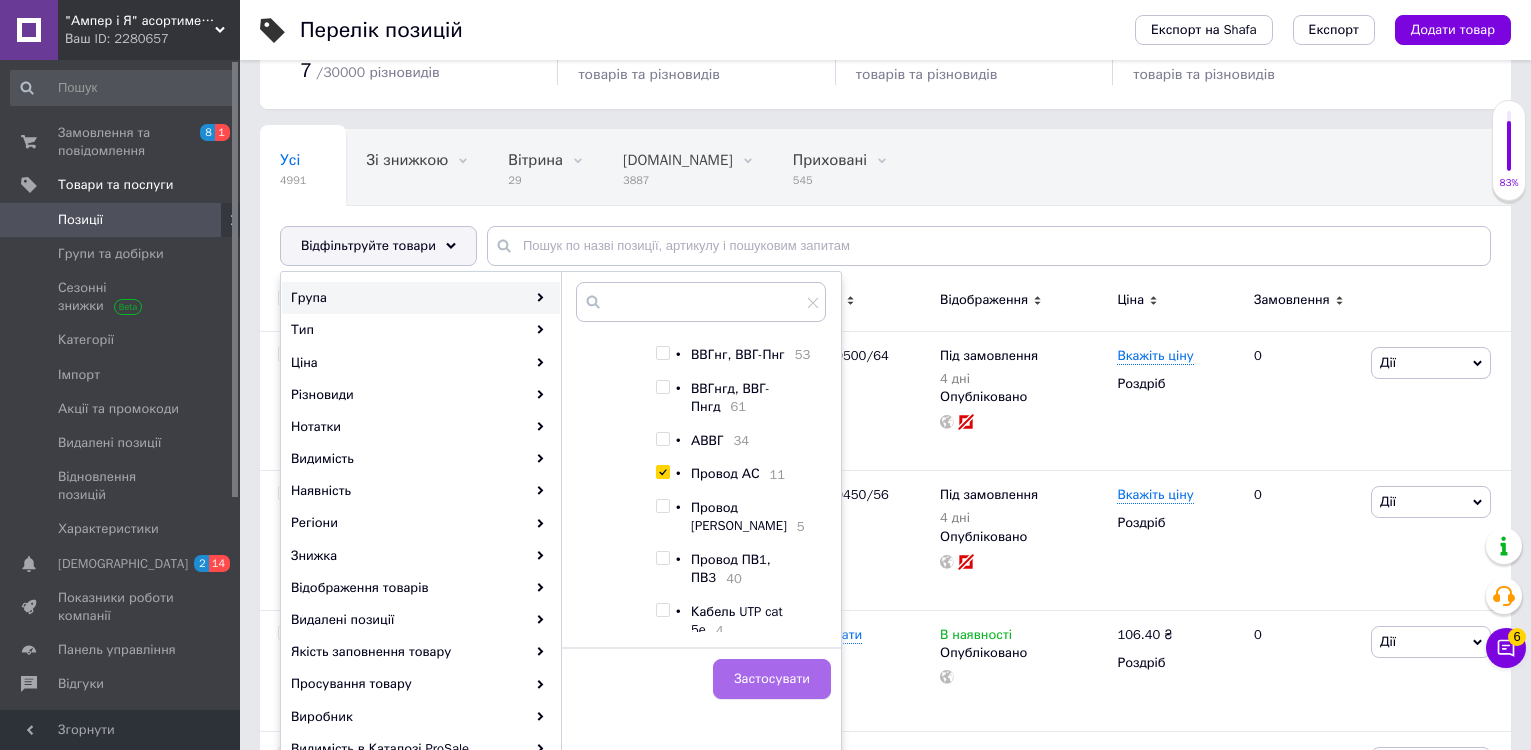 click on "Застосувати" at bounding box center (772, 679) 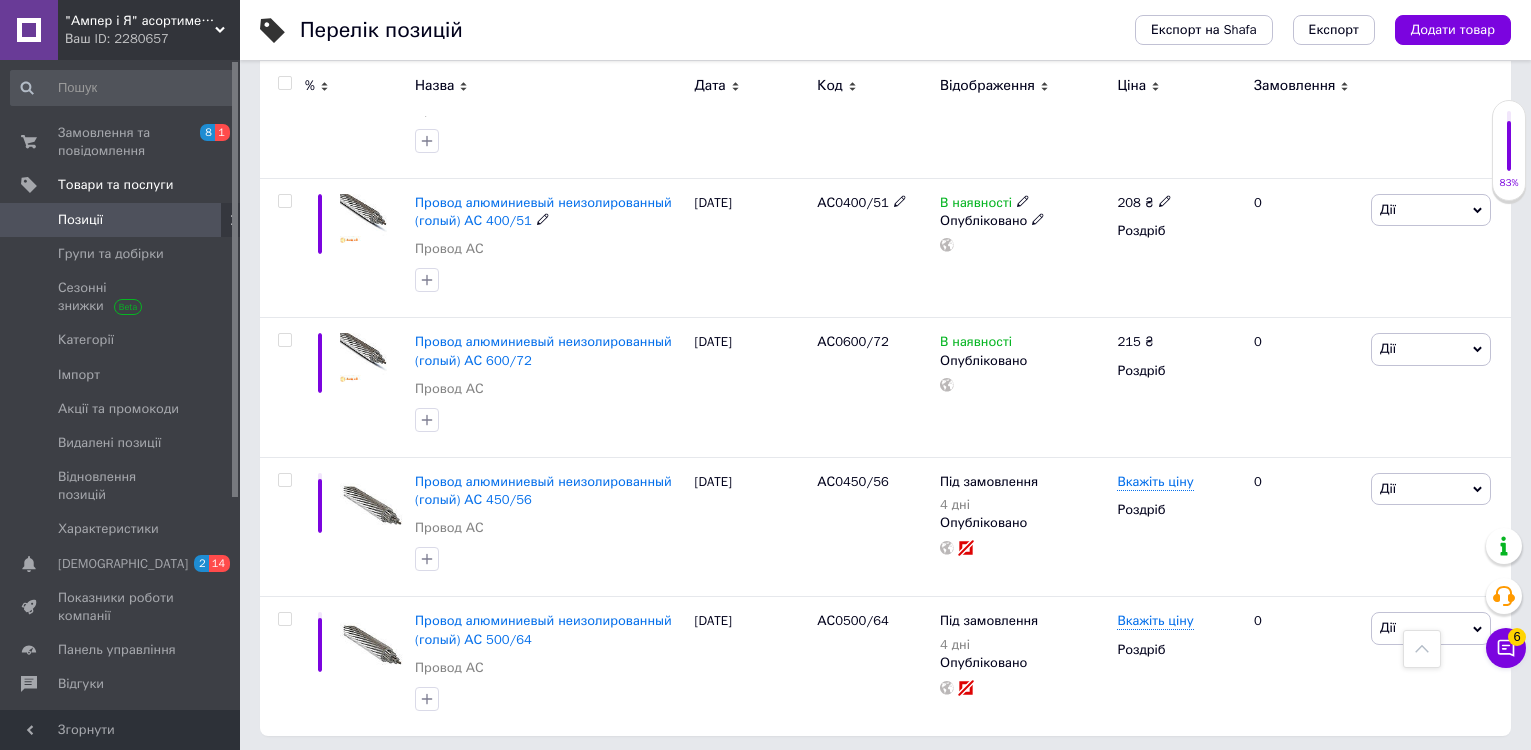scroll, scrollTop: 1271, scrollLeft: 0, axis: vertical 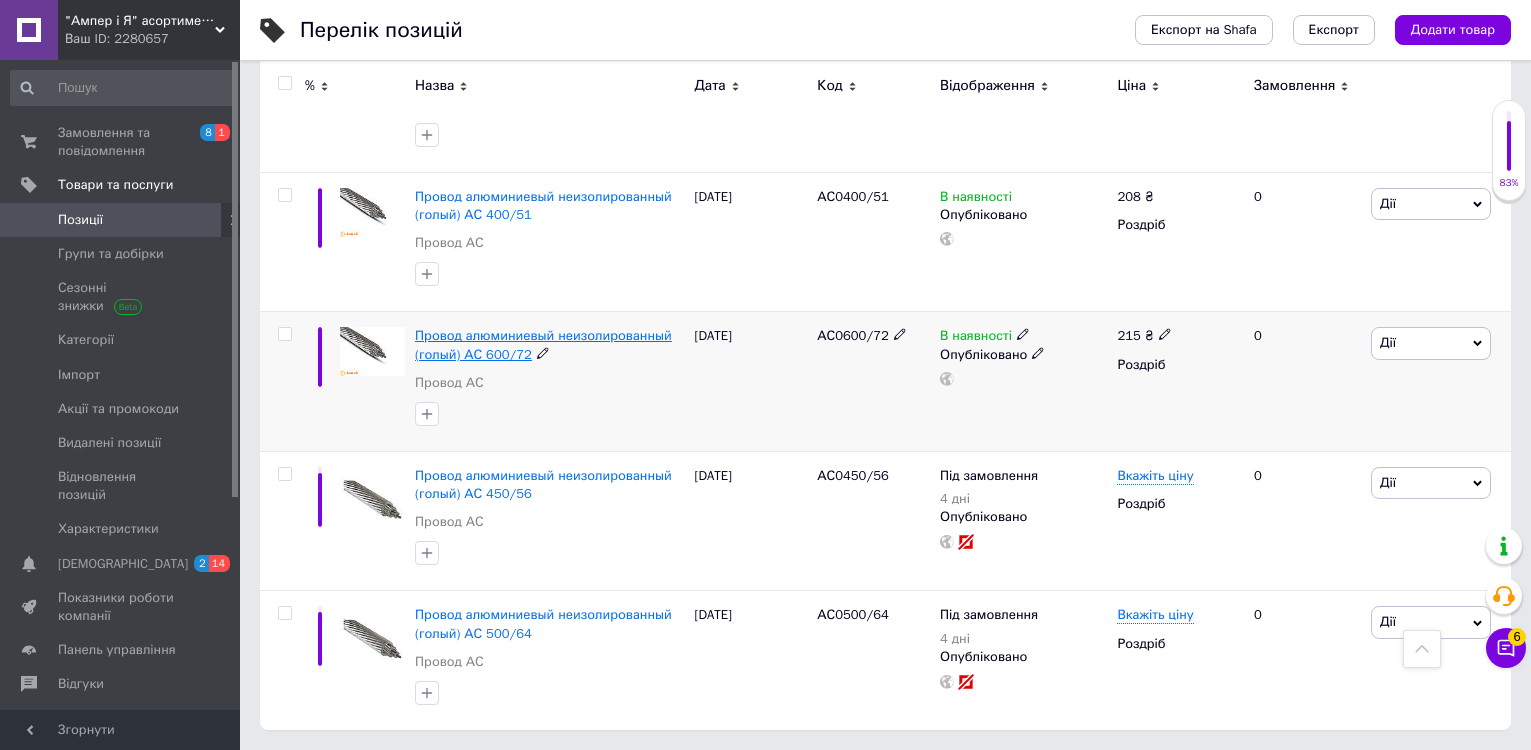 click on "Провод алюминиевый неизолированный (голый) АС 600/72" at bounding box center (543, 344) 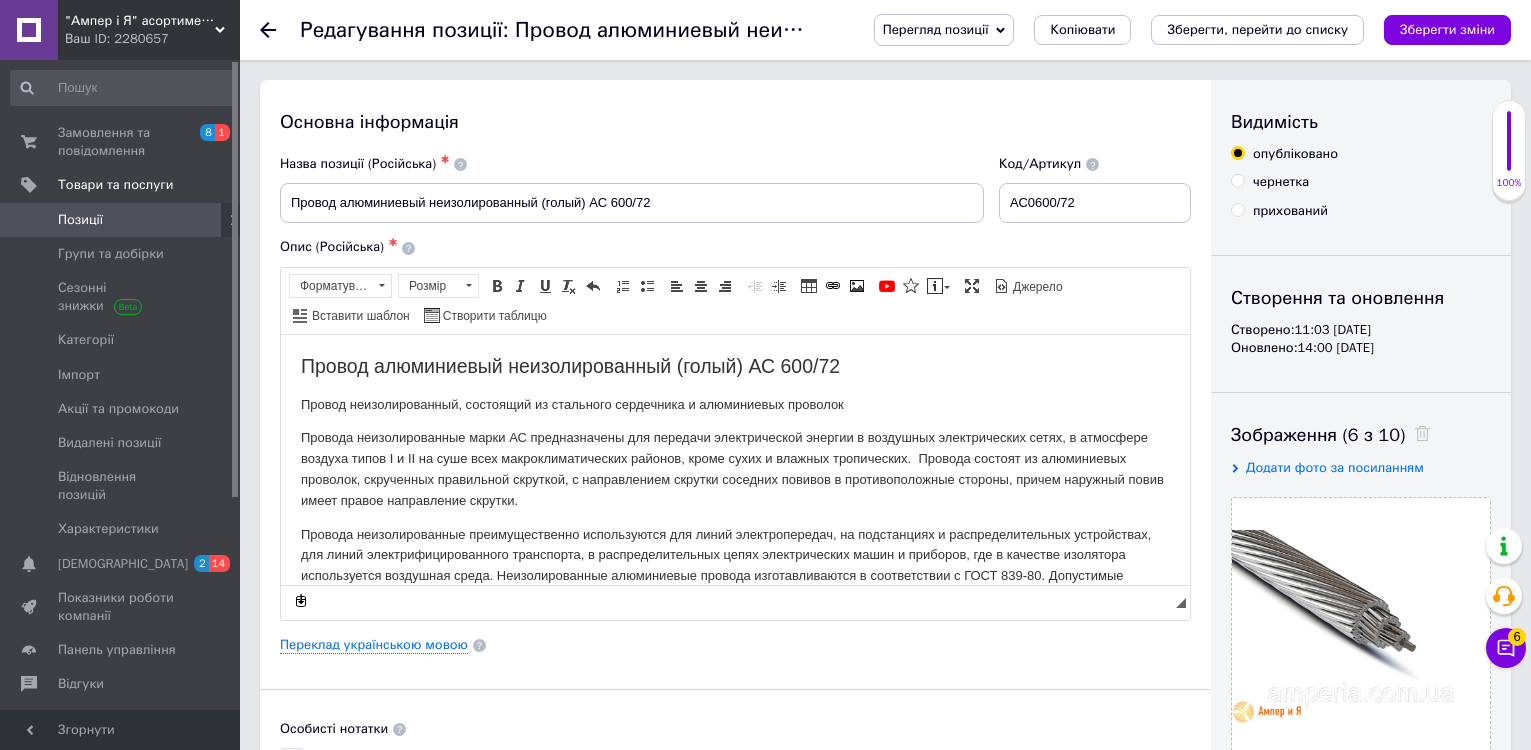 scroll, scrollTop: 0, scrollLeft: 0, axis: both 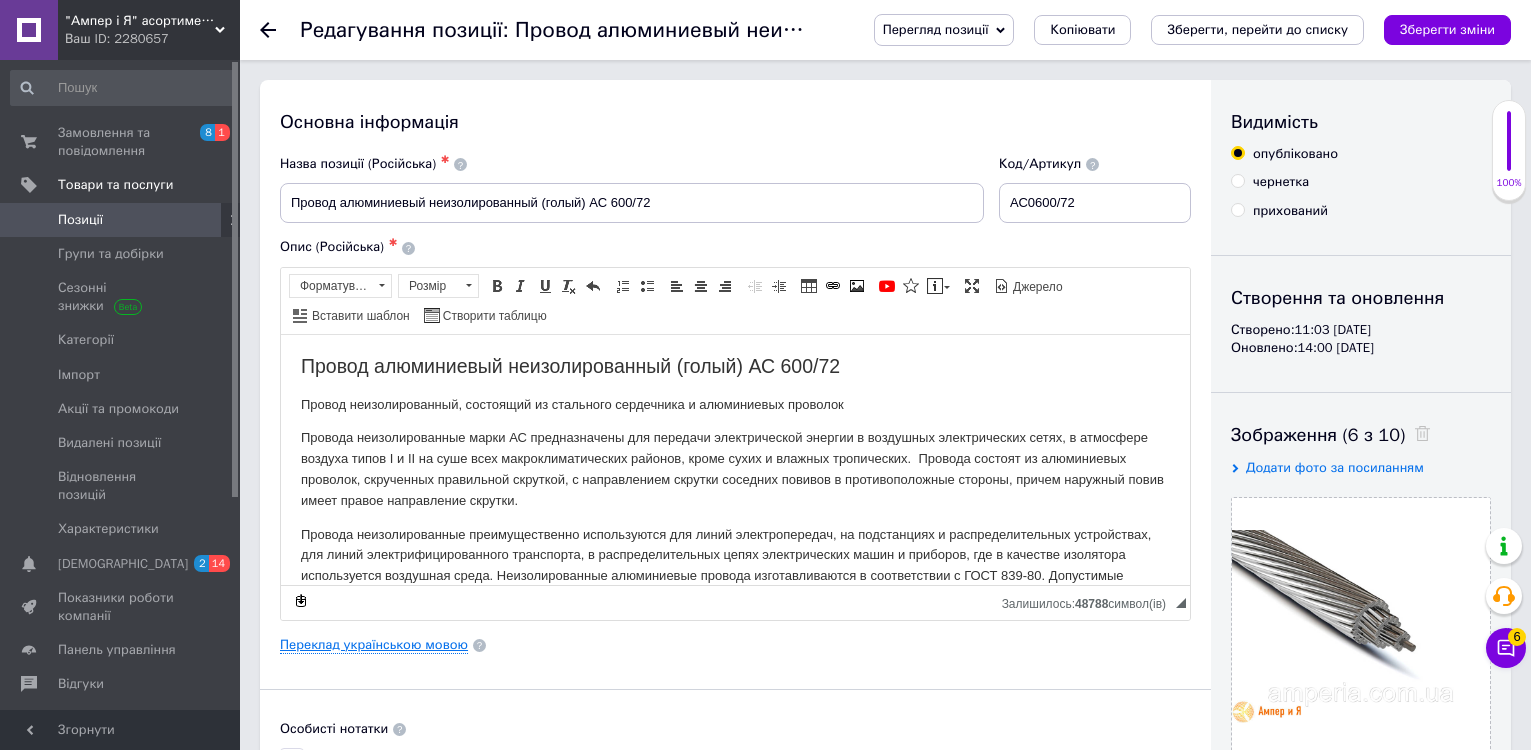 click on "Переклад українською мовою" at bounding box center [374, 645] 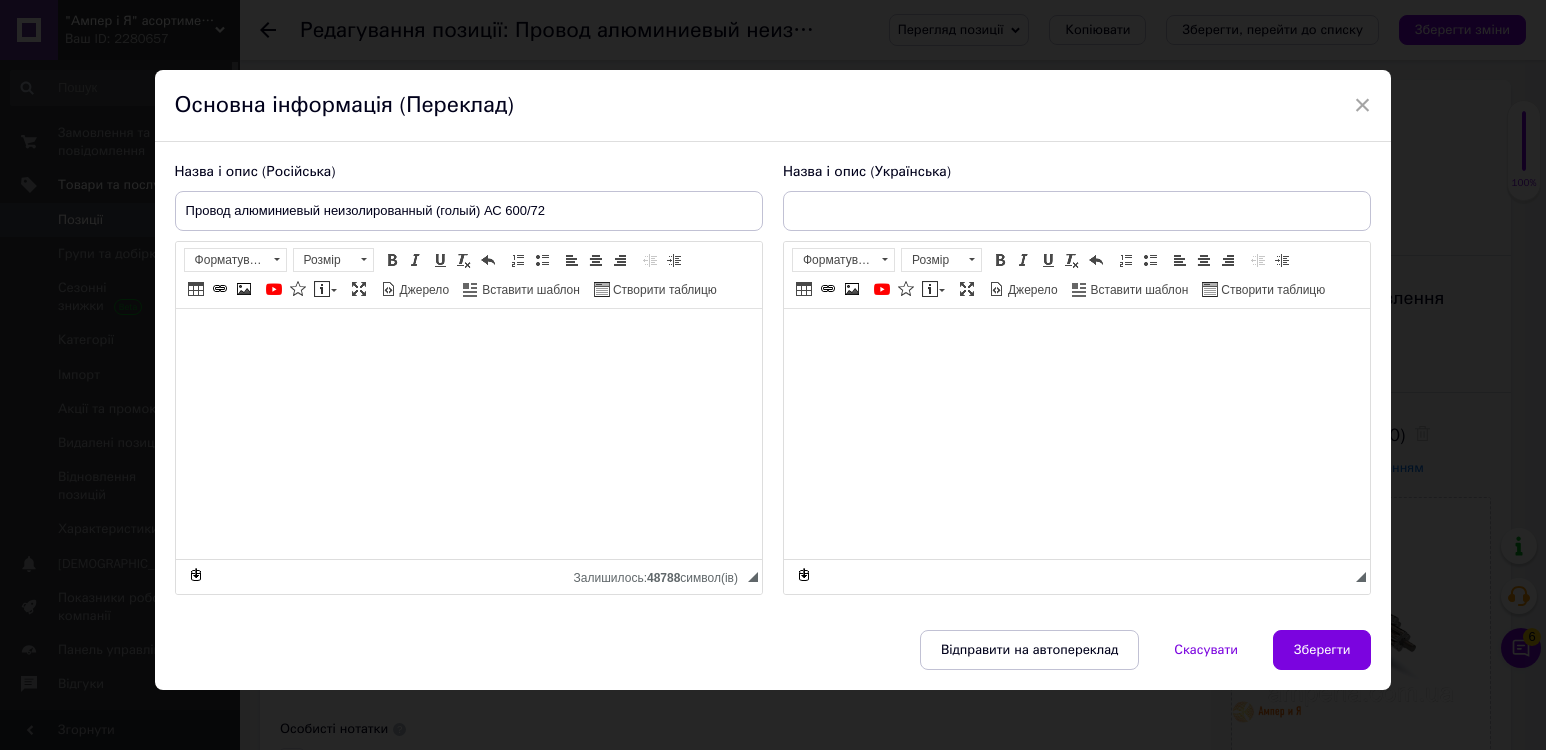 type on "Провід алюмінієвий неізольований (голий) АС 600/72" 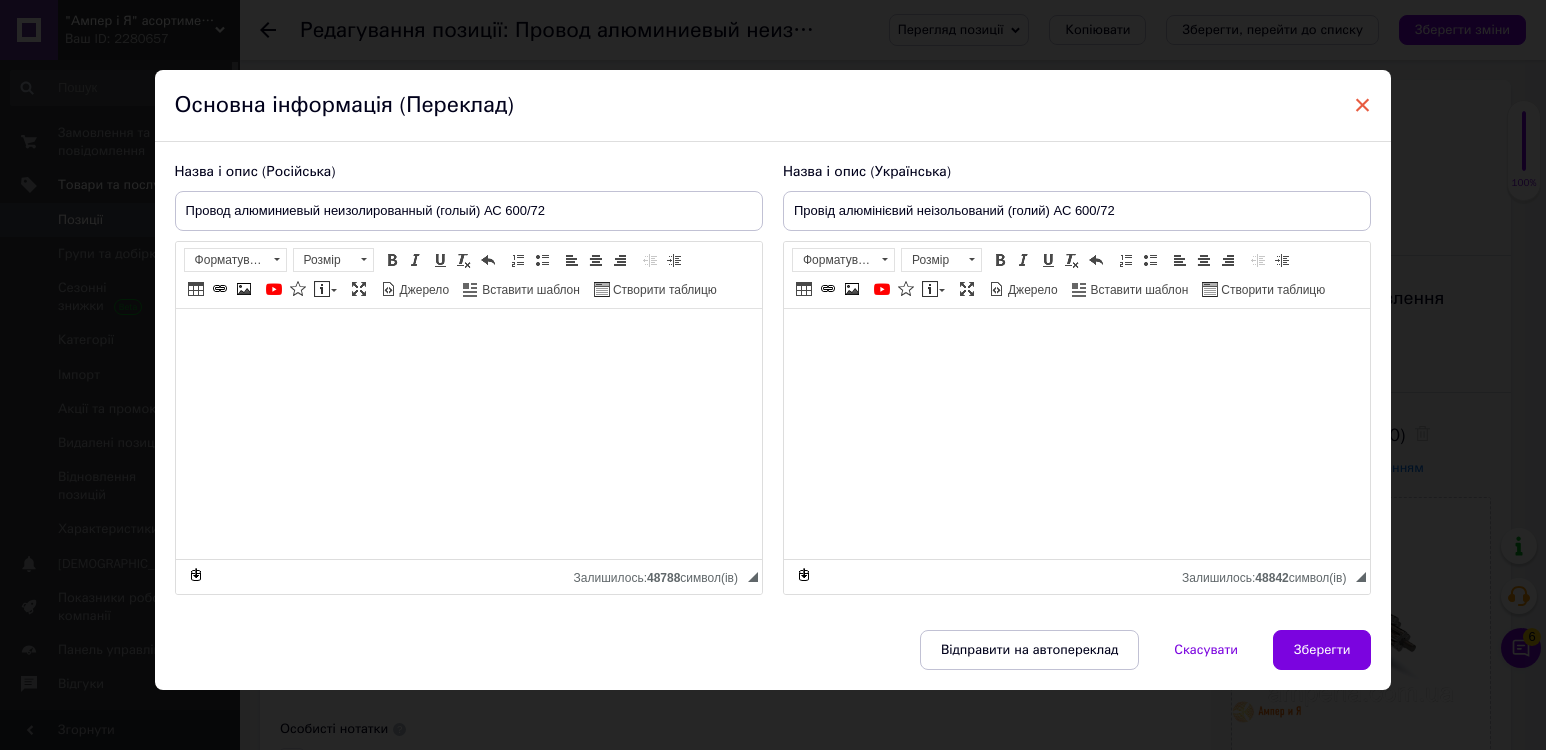click on "×" at bounding box center (1363, 105) 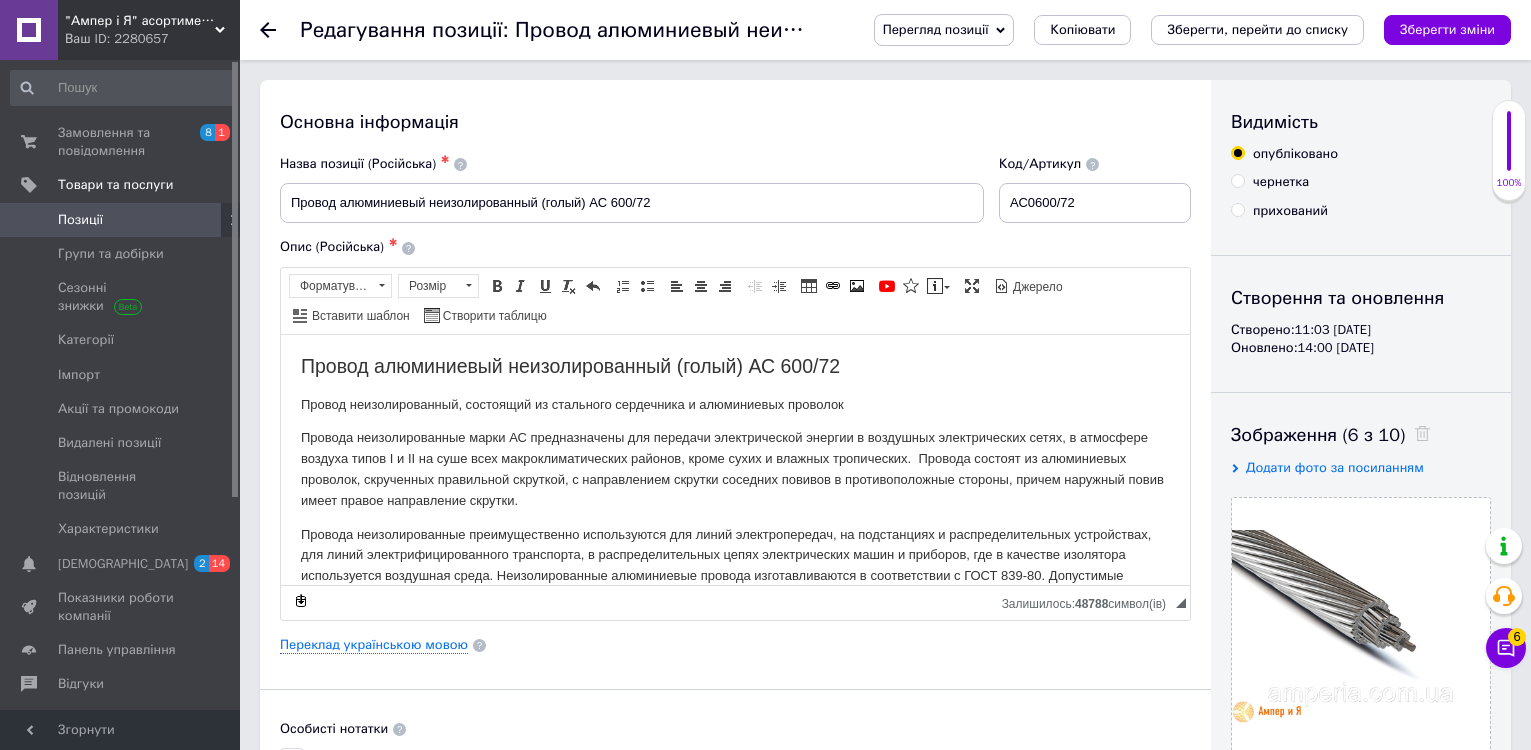 click 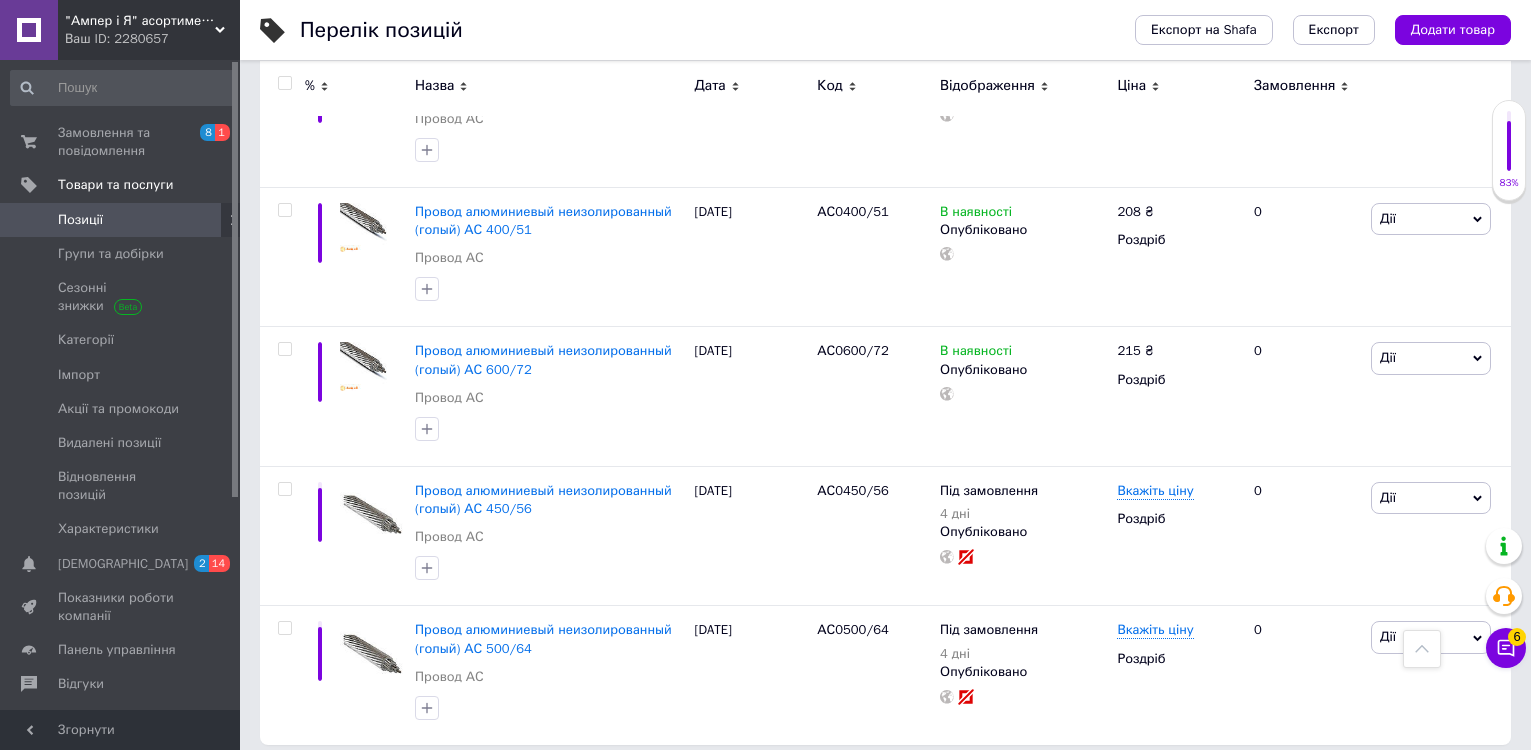 scroll, scrollTop: 1271, scrollLeft: 0, axis: vertical 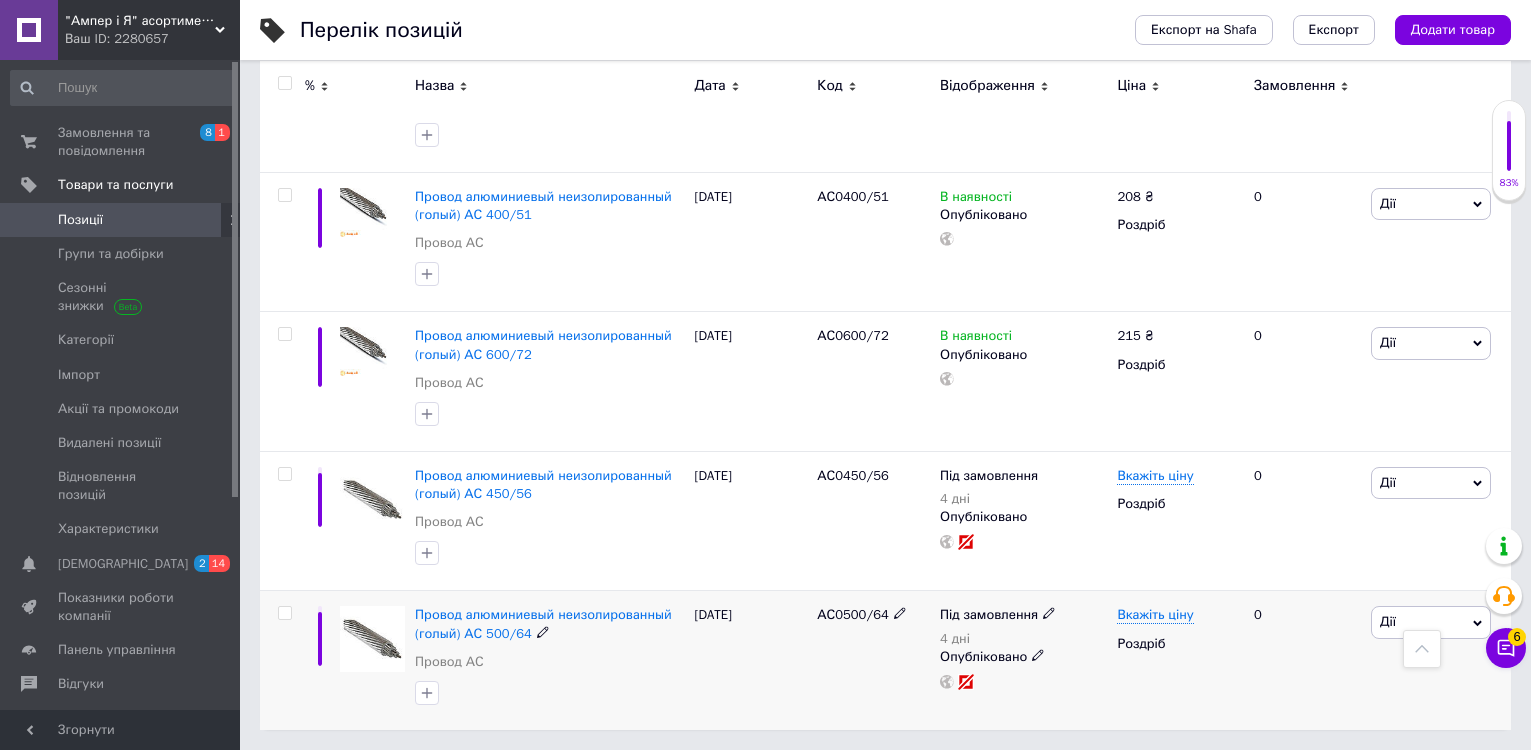 click 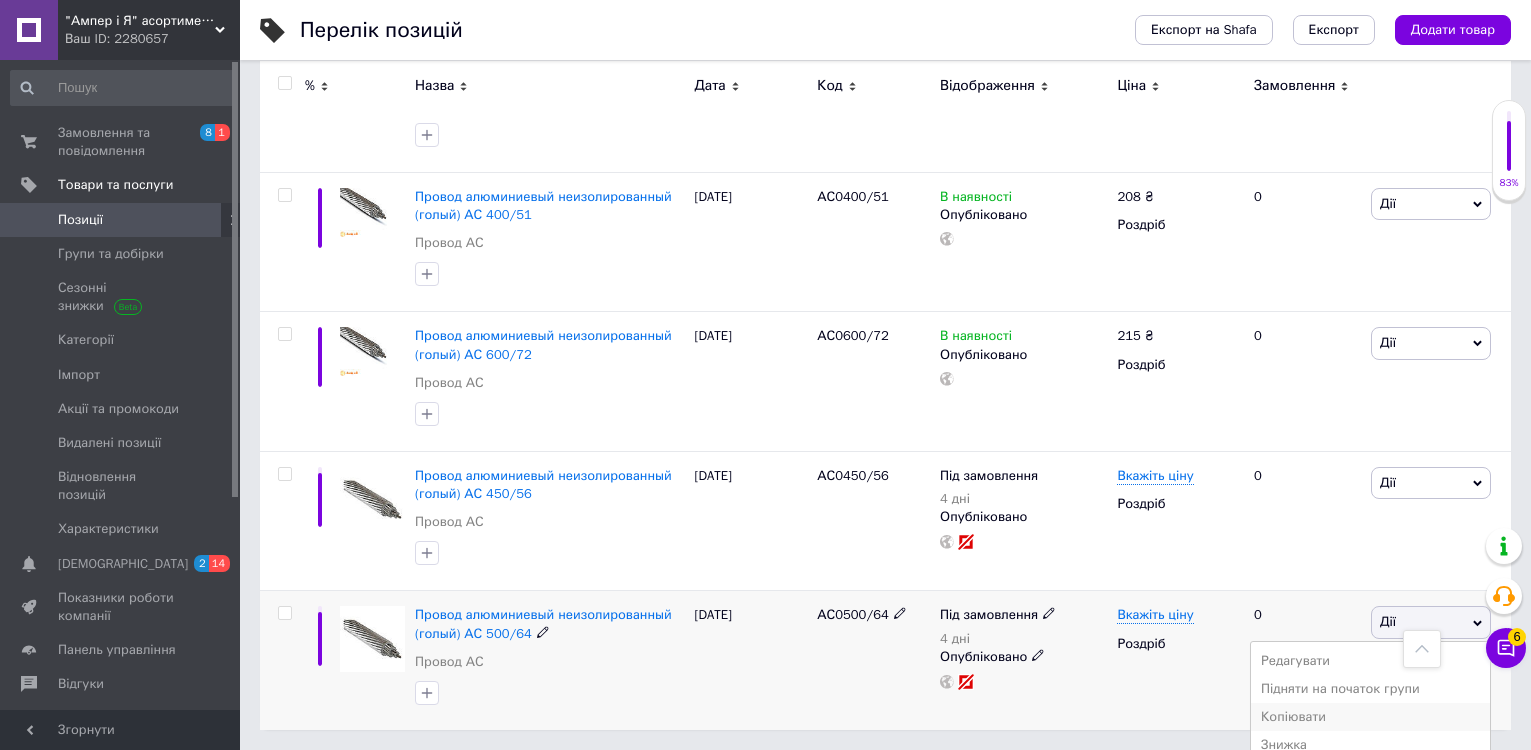 click on "Копіювати" at bounding box center (1370, 717) 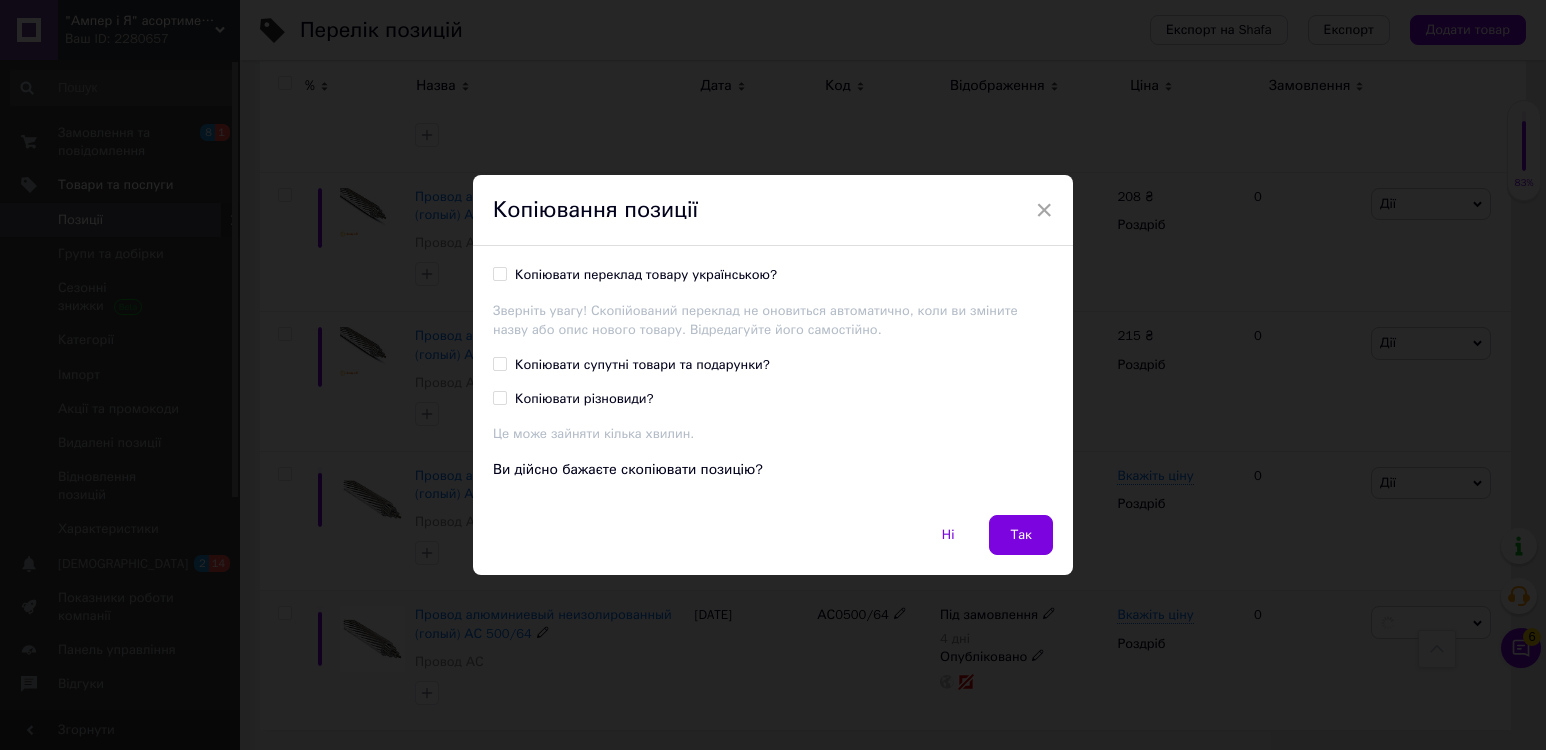 click on "Копіювати переклад товару українською?" at bounding box center [646, 275] 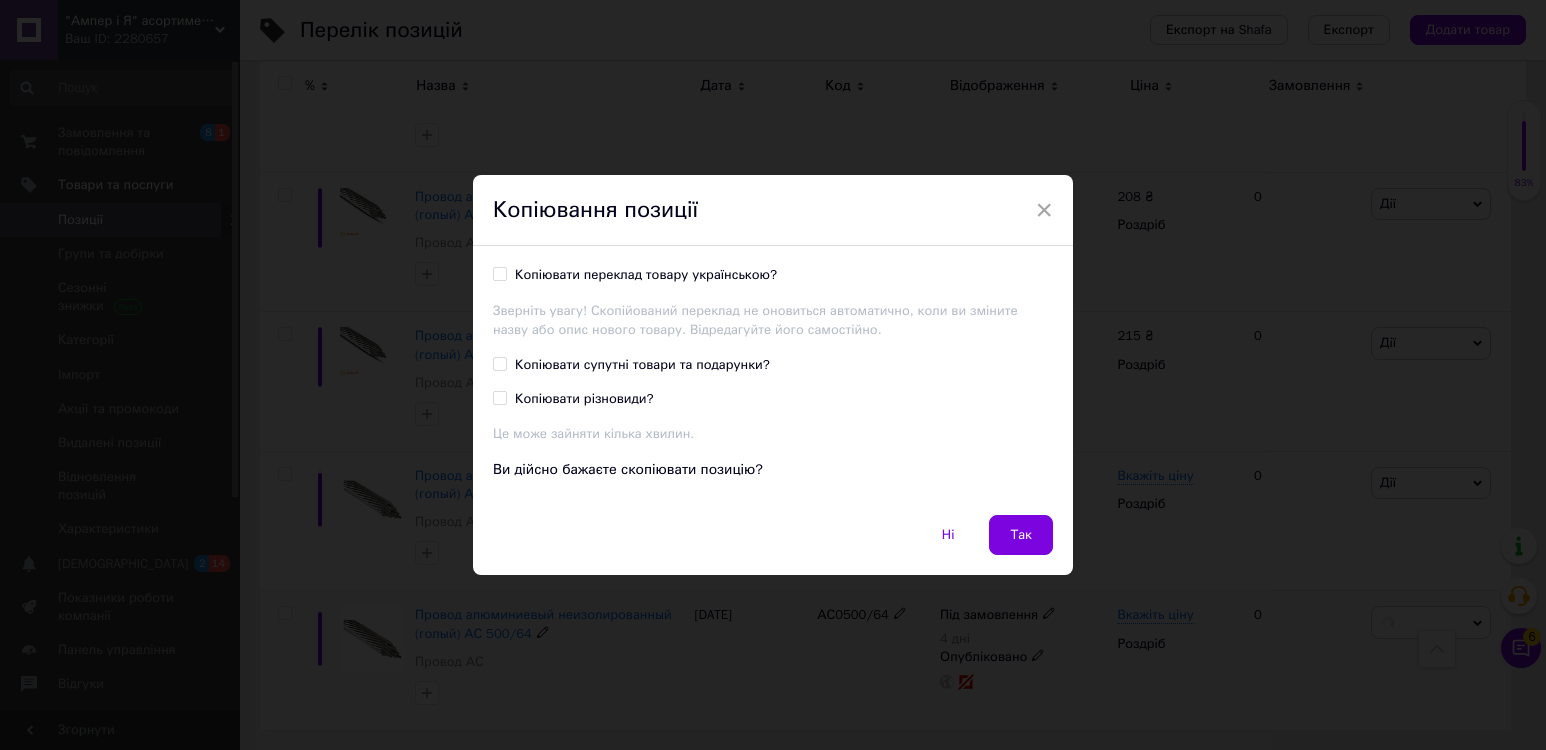 click on "Копіювати переклад товару українською?" at bounding box center [499, 273] 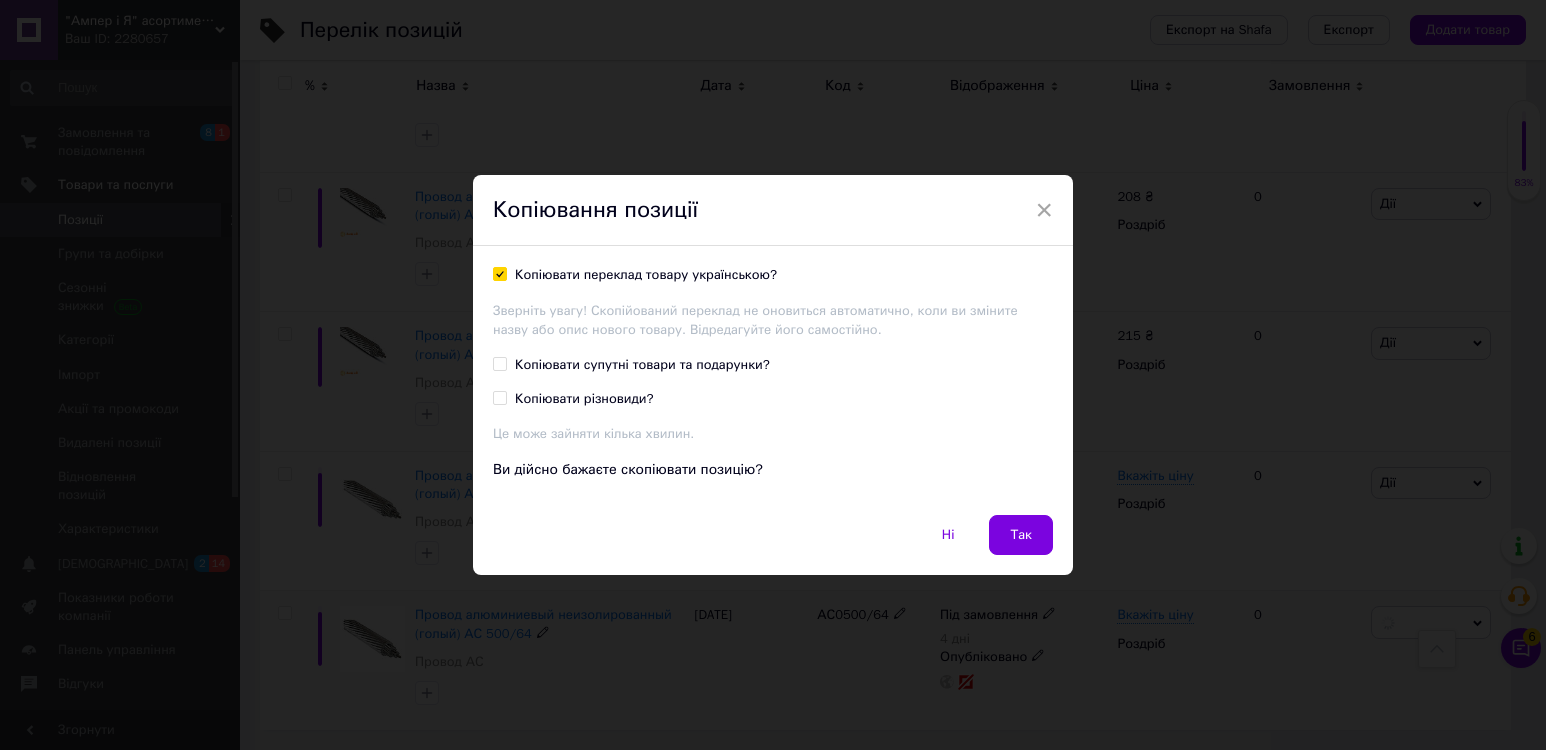 checkbox on "true" 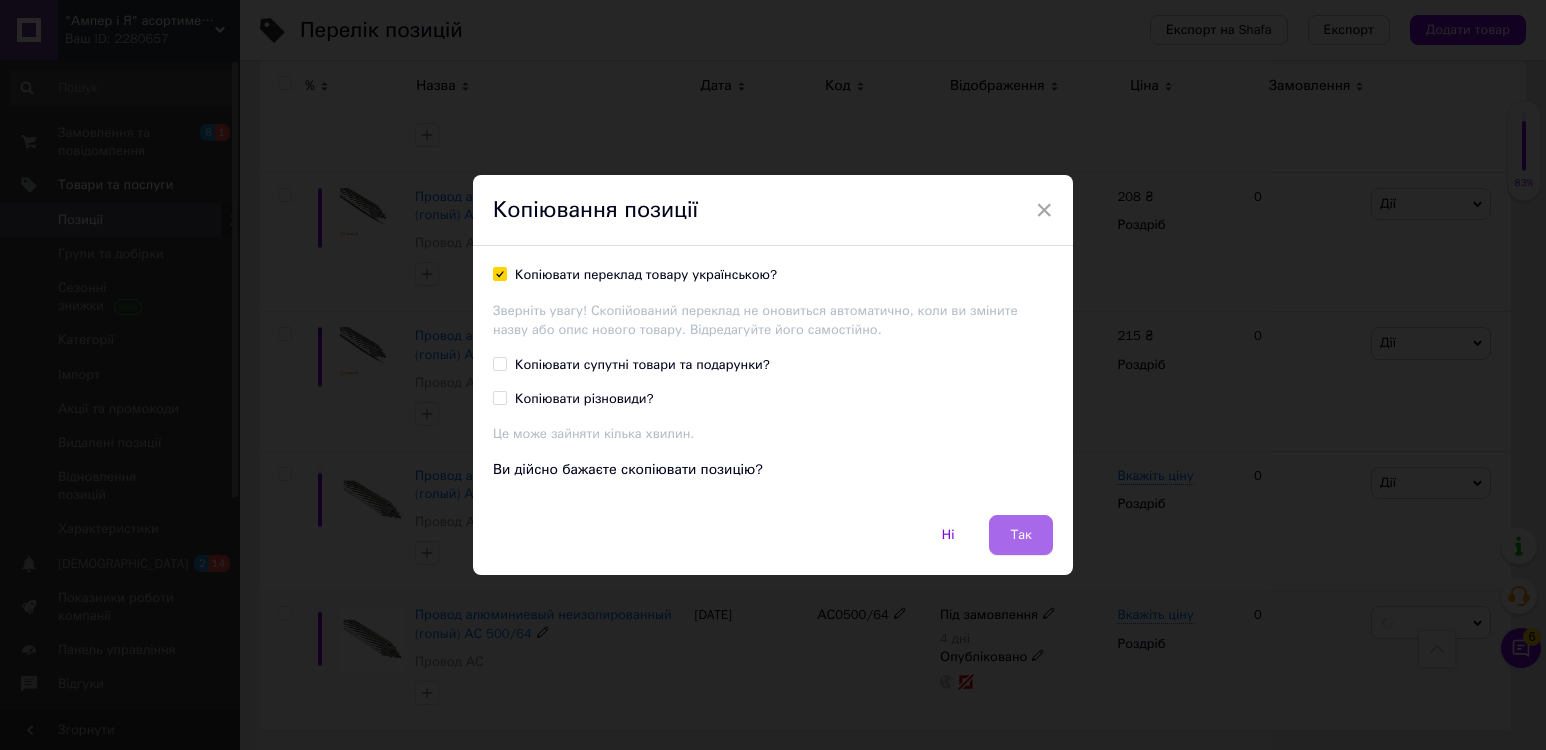 click on "Так" at bounding box center [1021, 535] 